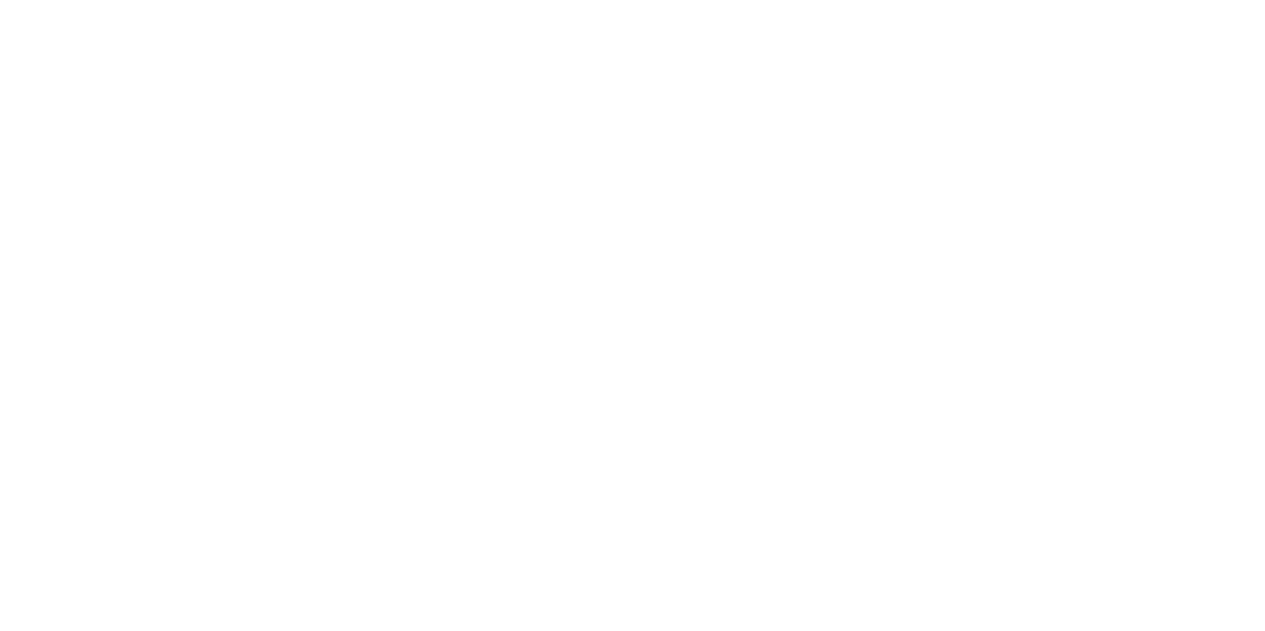 scroll, scrollTop: 0, scrollLeft: 0, axis: both 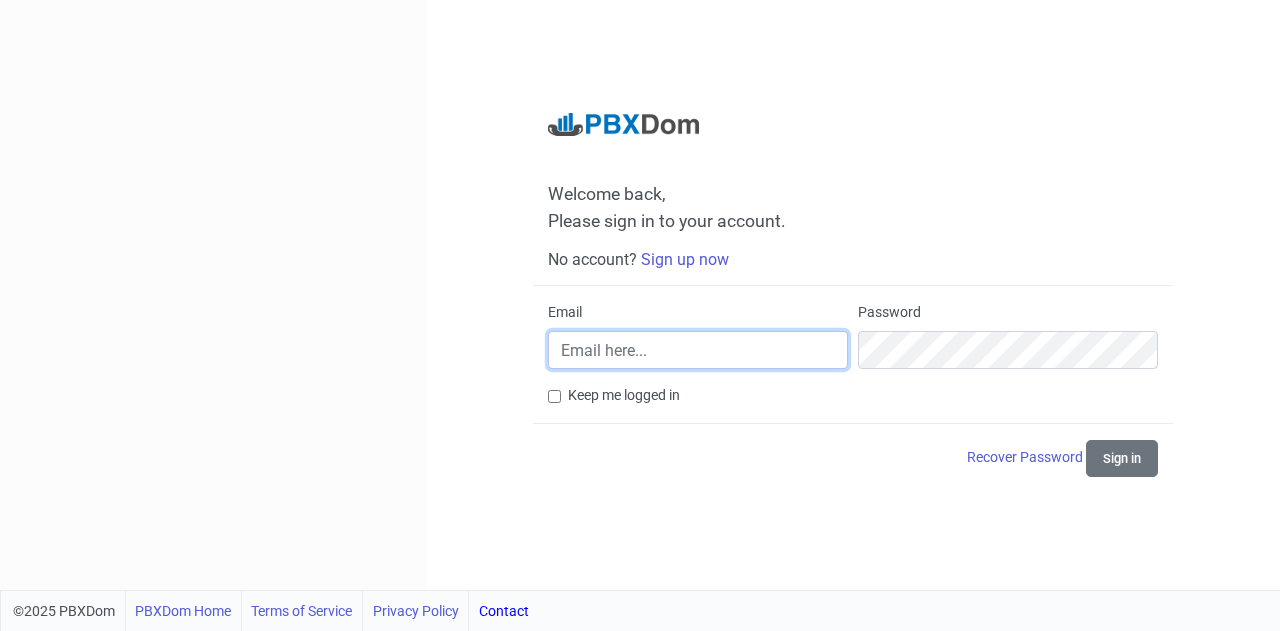 click on "Email" at bounding box center (698, 350) 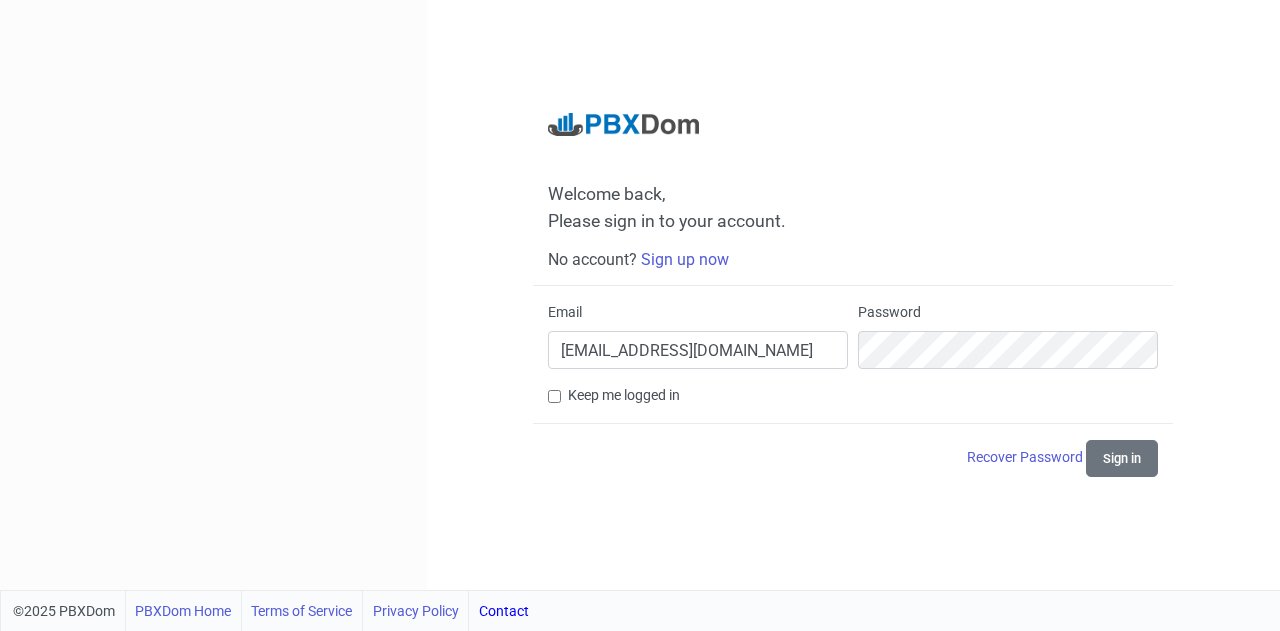 click on "Keep me logged in" at bounding box center [624, 395] 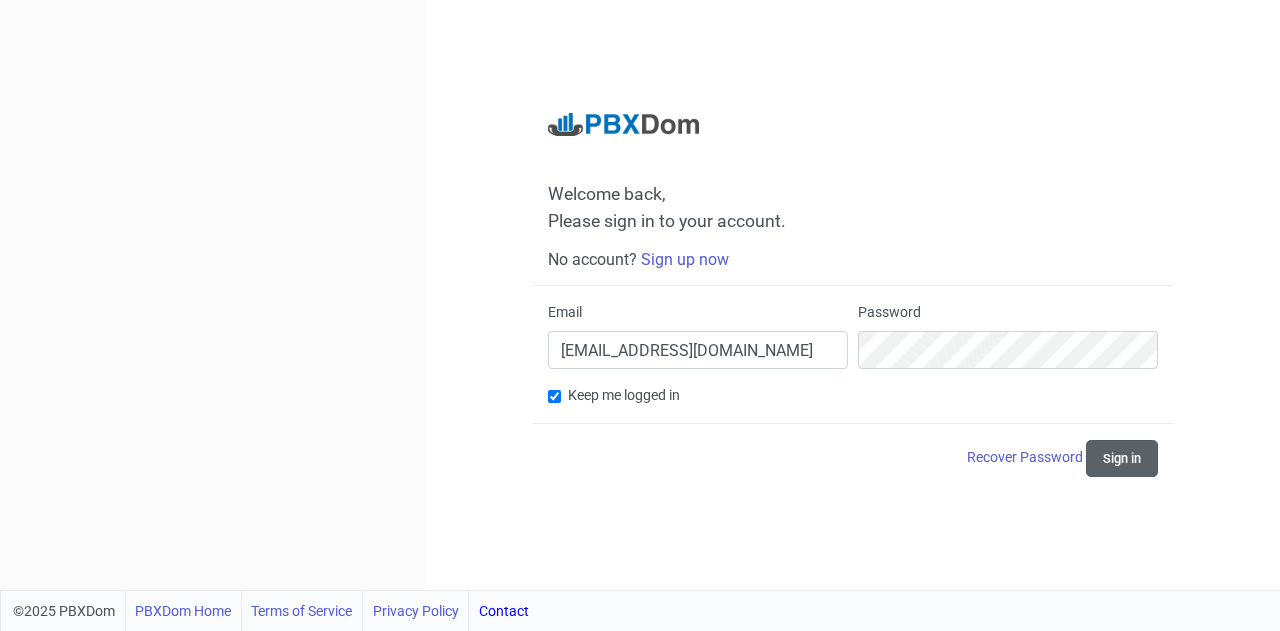 click on "Sign in" at bounding box center [1122, 458] 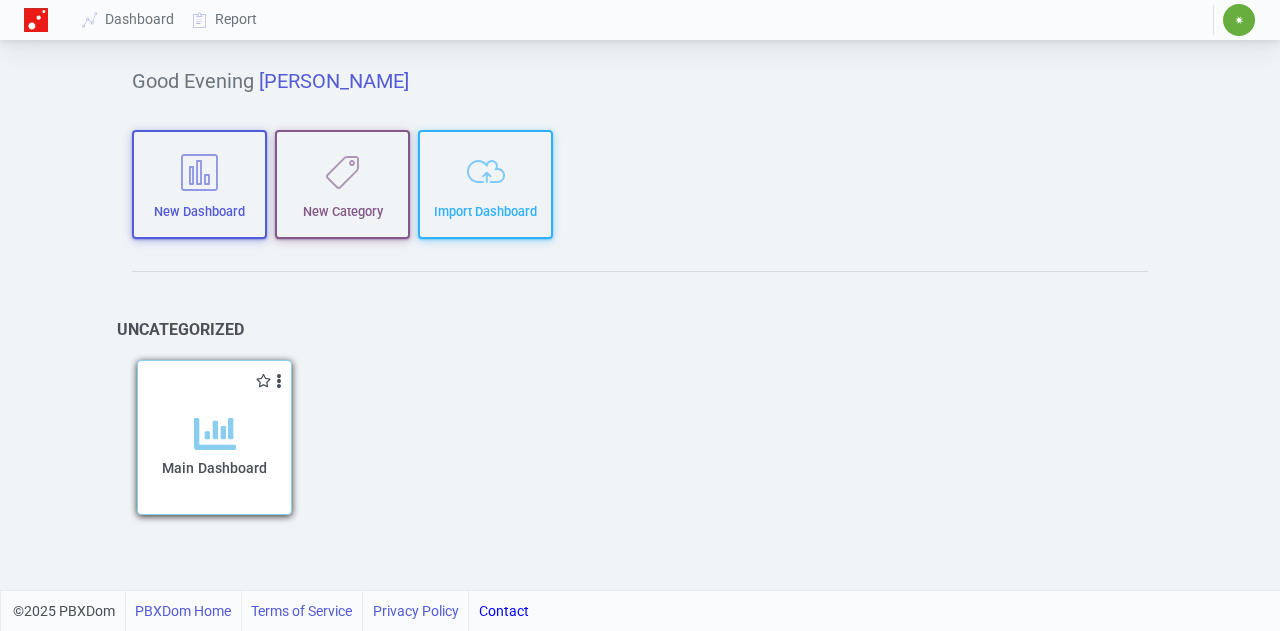 click at bounding box center (215, 434) 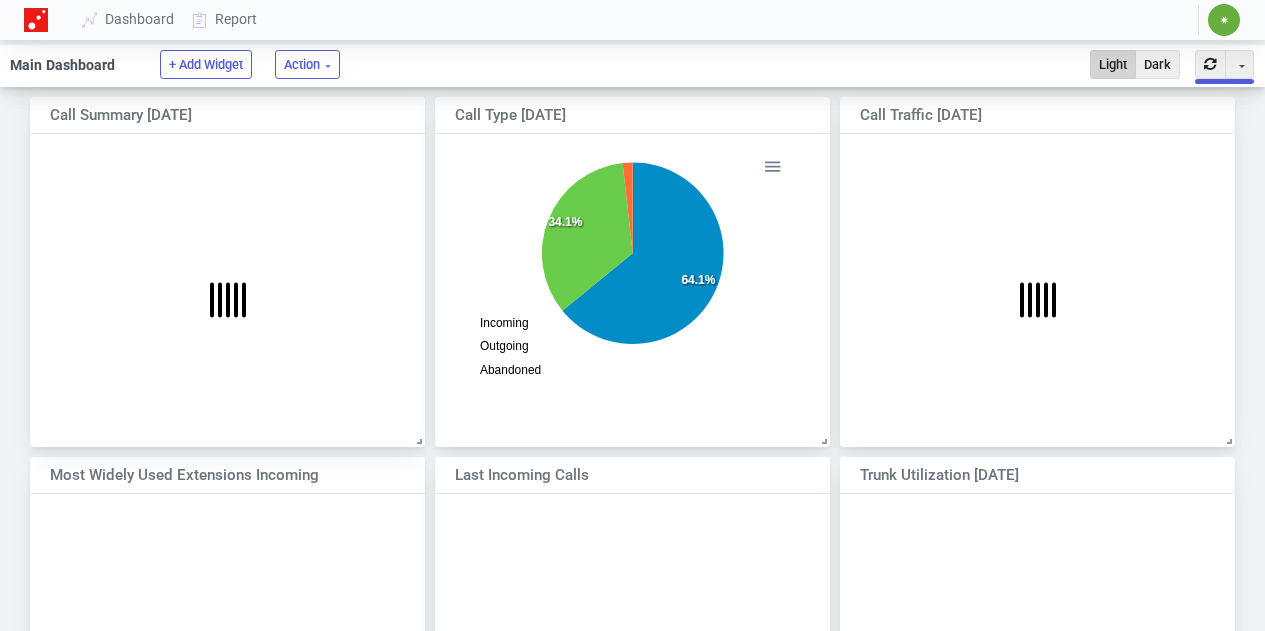 scroll, scrollTop: 10, scrollLeft: 10, axis: both 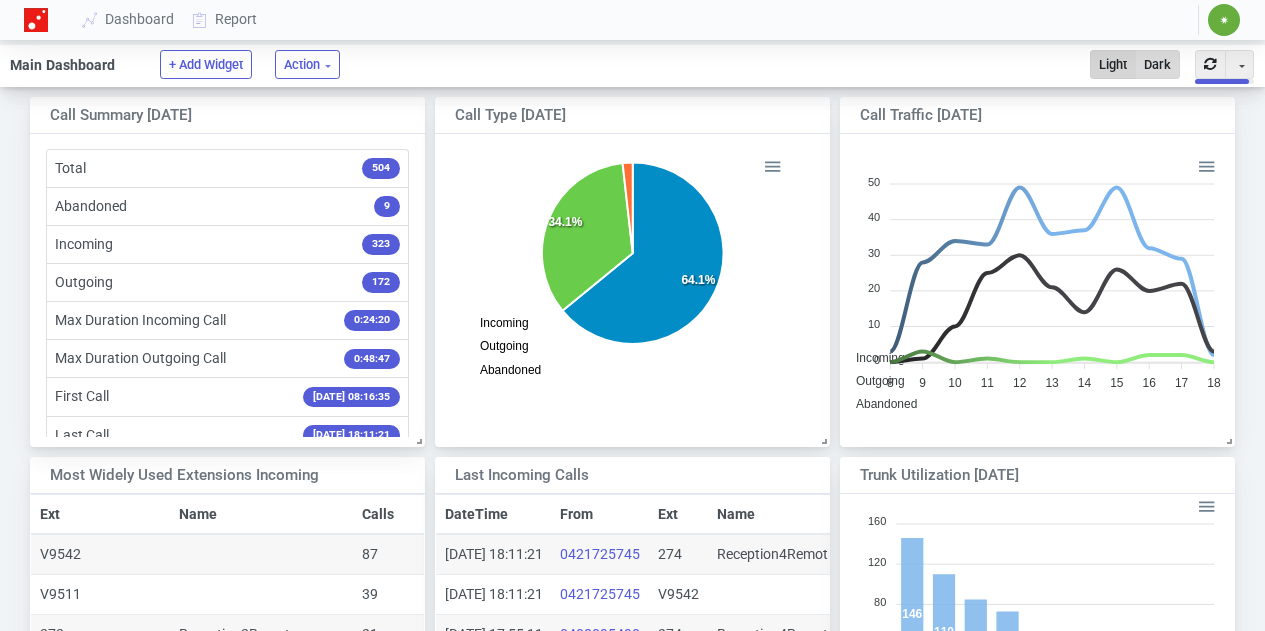 click on "Dark" at bounding box center [1157, 64] 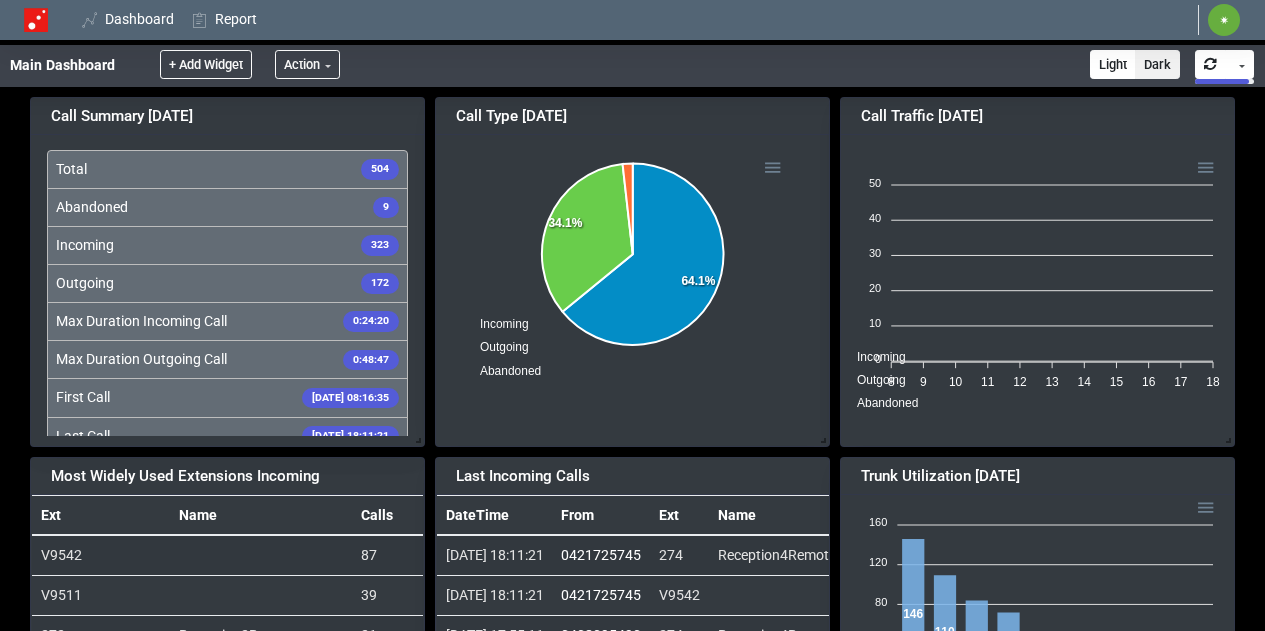 scroll, scrollTop: 235, scrollLeft: 376, axis: both 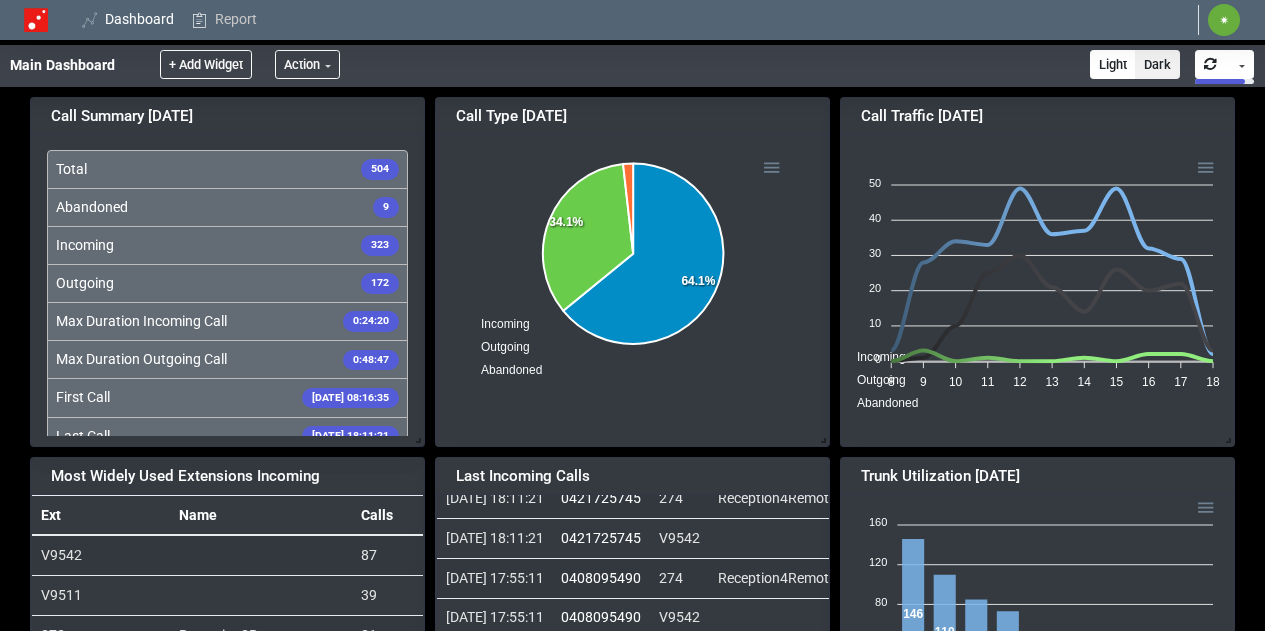 click on "Report" at bounding box center [225, 19] 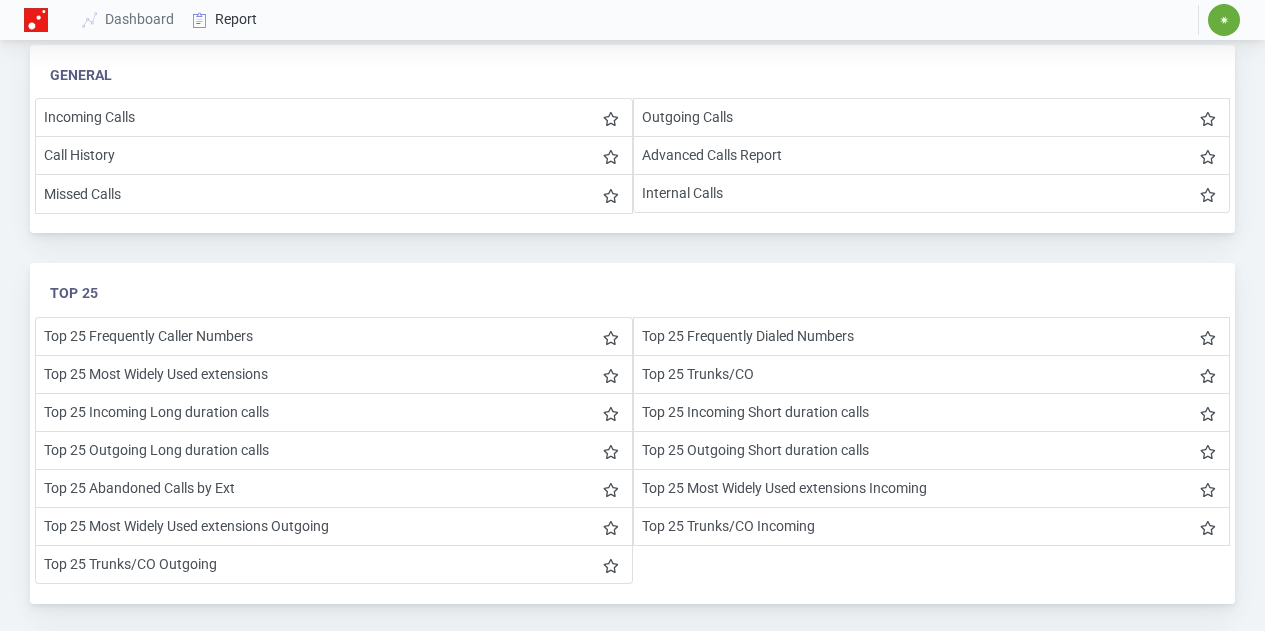 click on "Report" at bounding box center [225, 19] 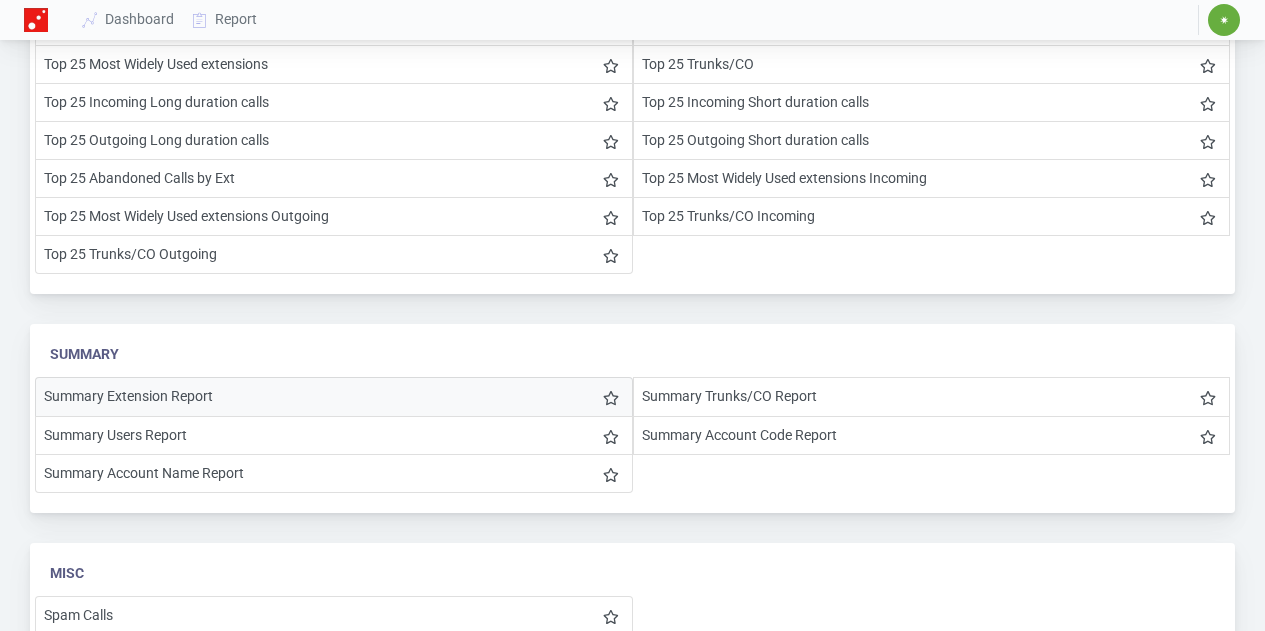 click on "Summary Extension Report" at bounding box center [334, 396] 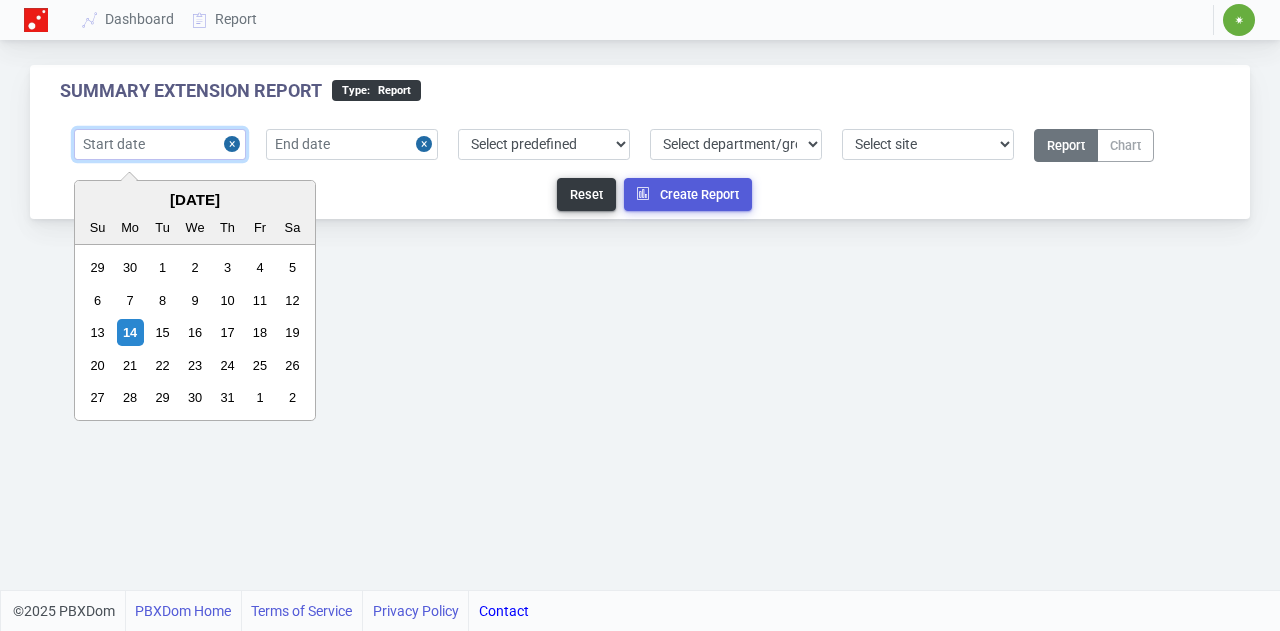 click at bounding box center [160, 144] 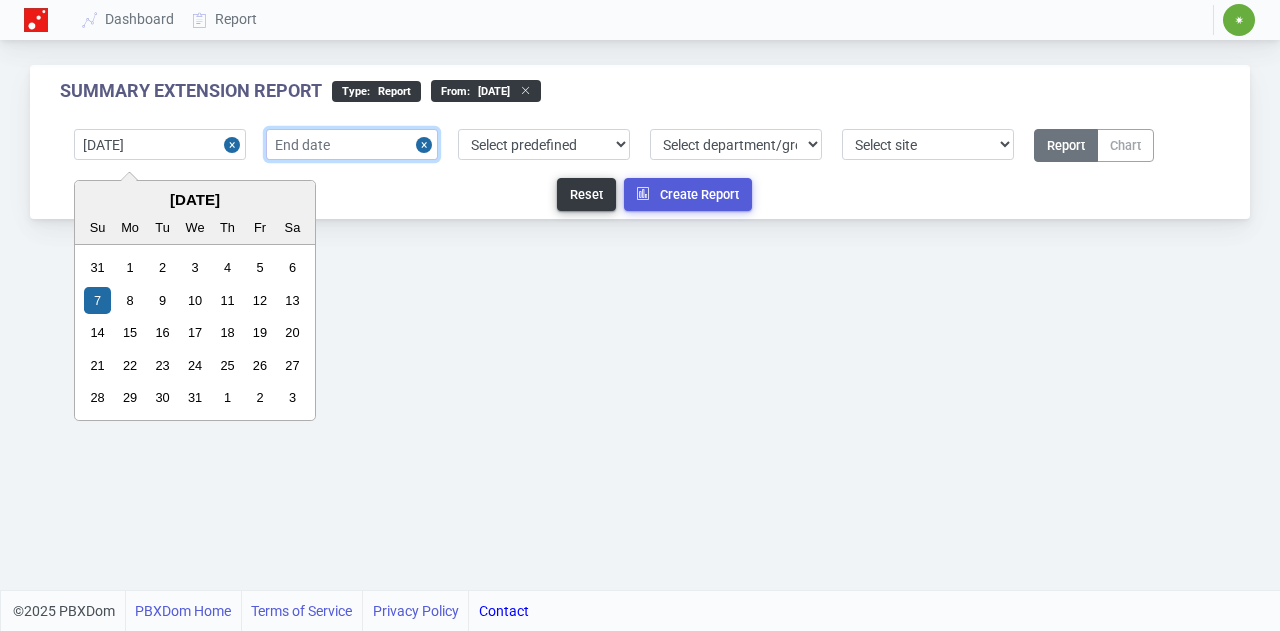 type on "[DATE]" 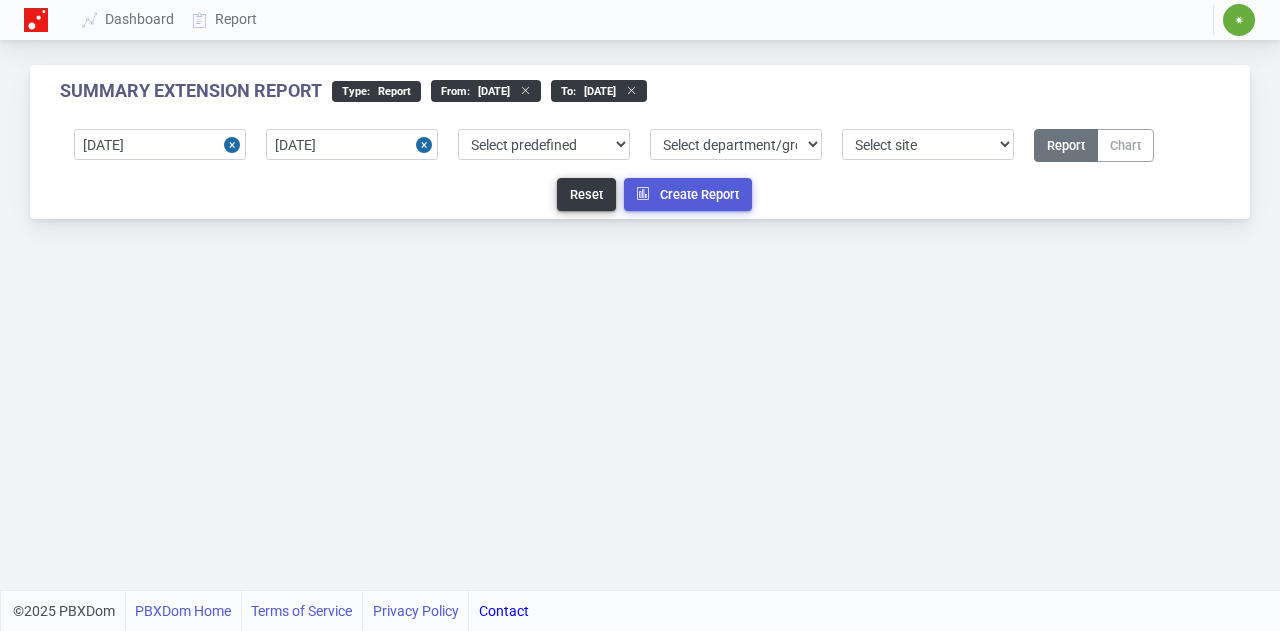 click on "Summary Extension Report type : Report From : [DATE] to : [DATE] [DATE] [DATE] Select predefined [DATE] [DATE] Current Year Current Month Current Week Previous Year Previous Month Previous Week Last 30 Days Last 7 Days Select department/group exceptionExtension WhiteListExtension Select site 1 Report Chart Reset Create Report" at bounding box center [640, 295] 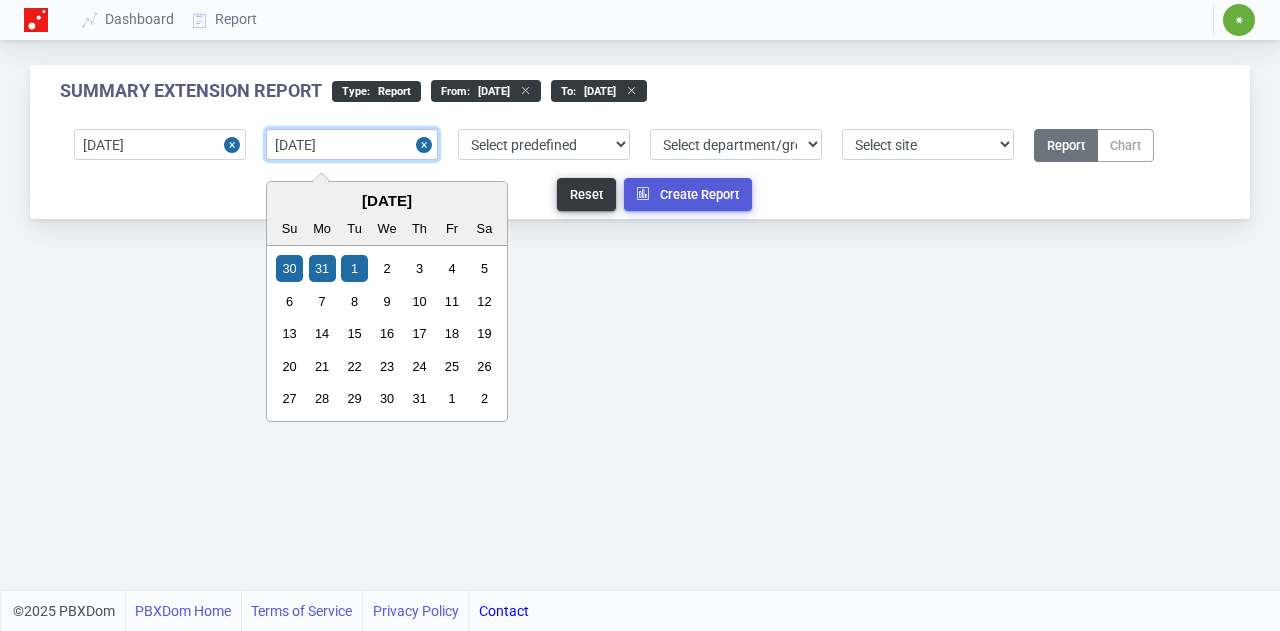 click on "[DATE]" at bounding box center [352, 144] 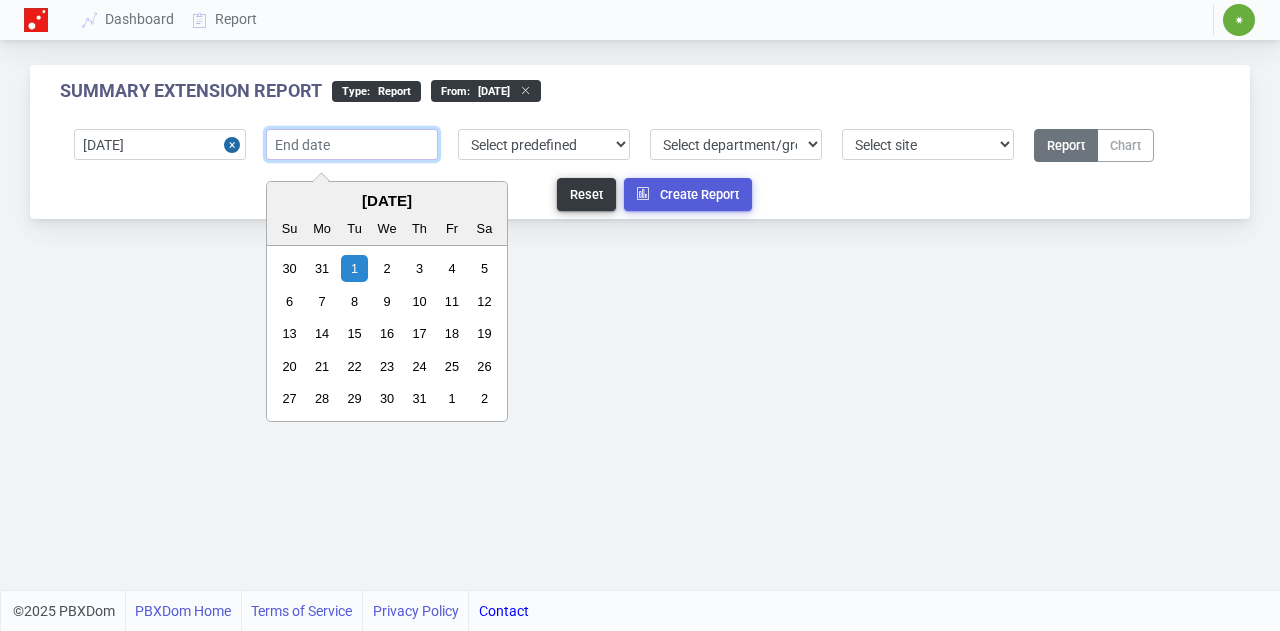 type 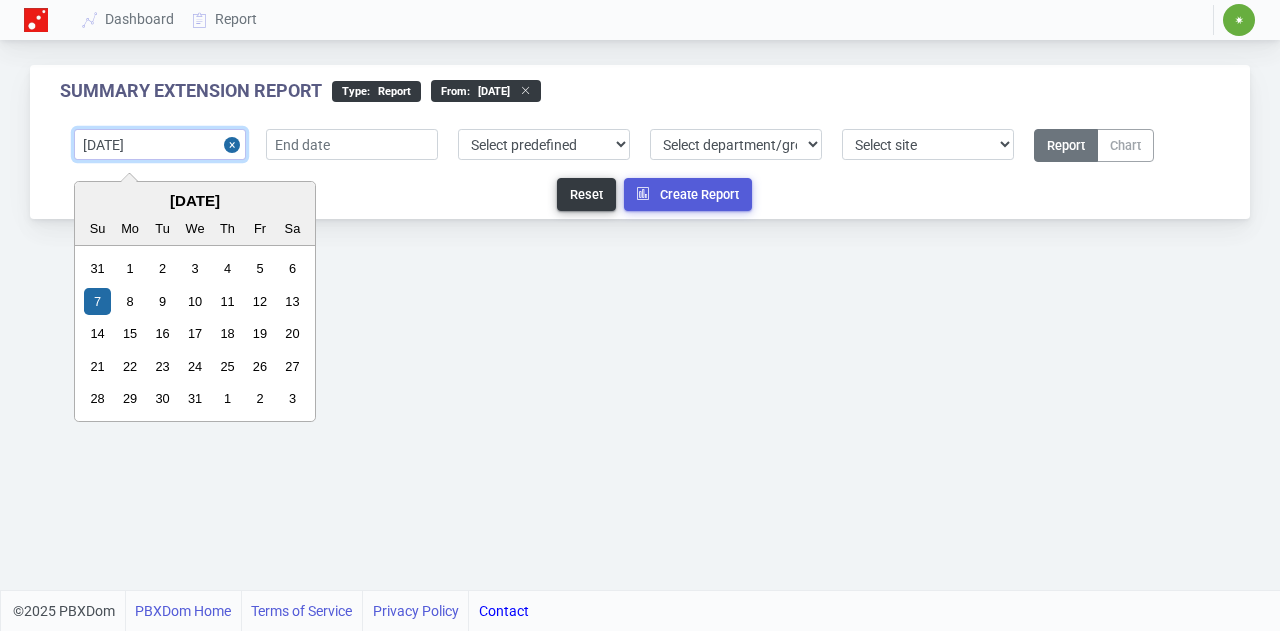 click on "[DATE]" at bounding box center [160, 144] 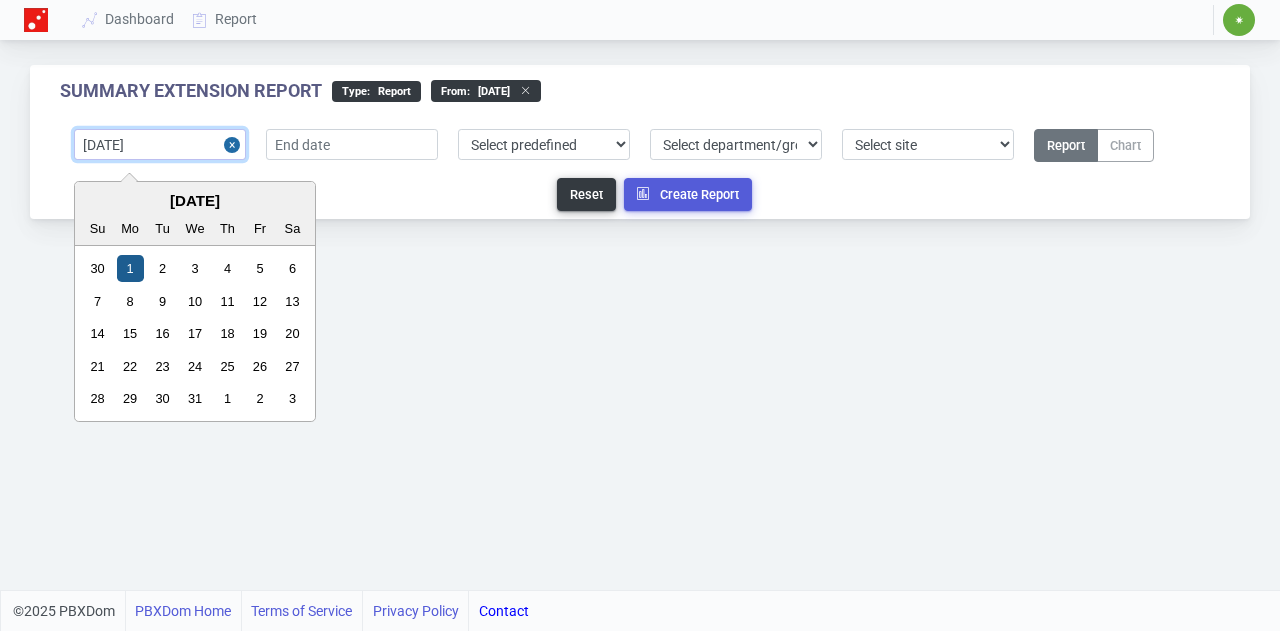 type on "[DATE]" 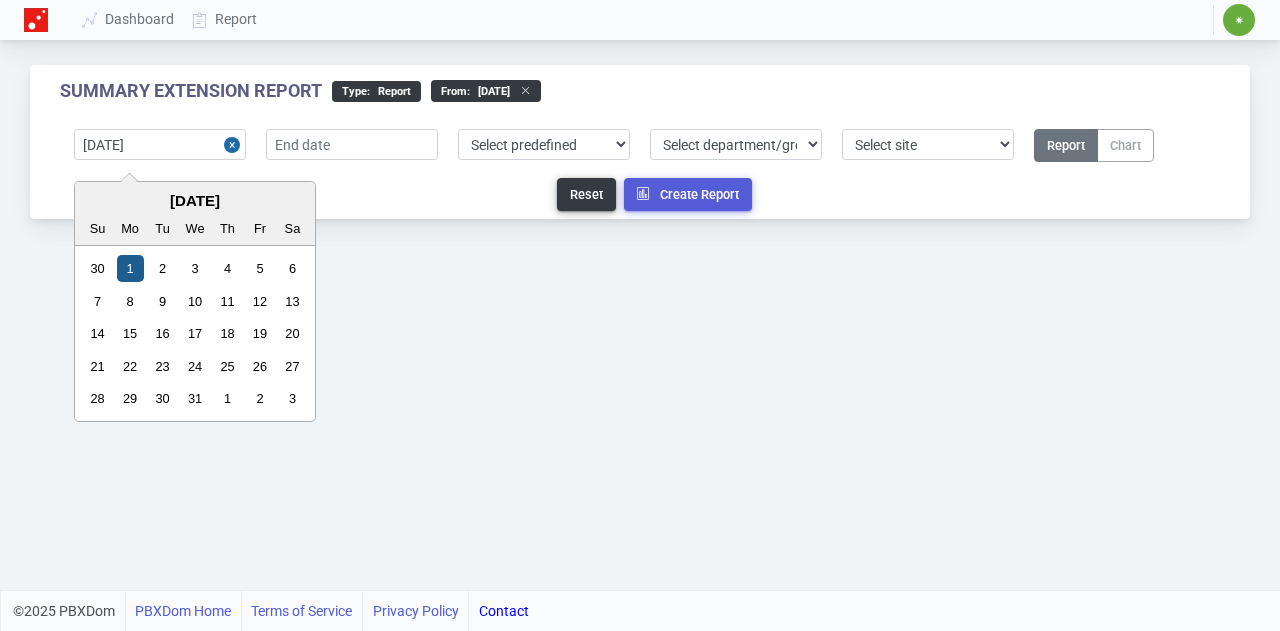 click on "1" at bounding box center [130, 268] 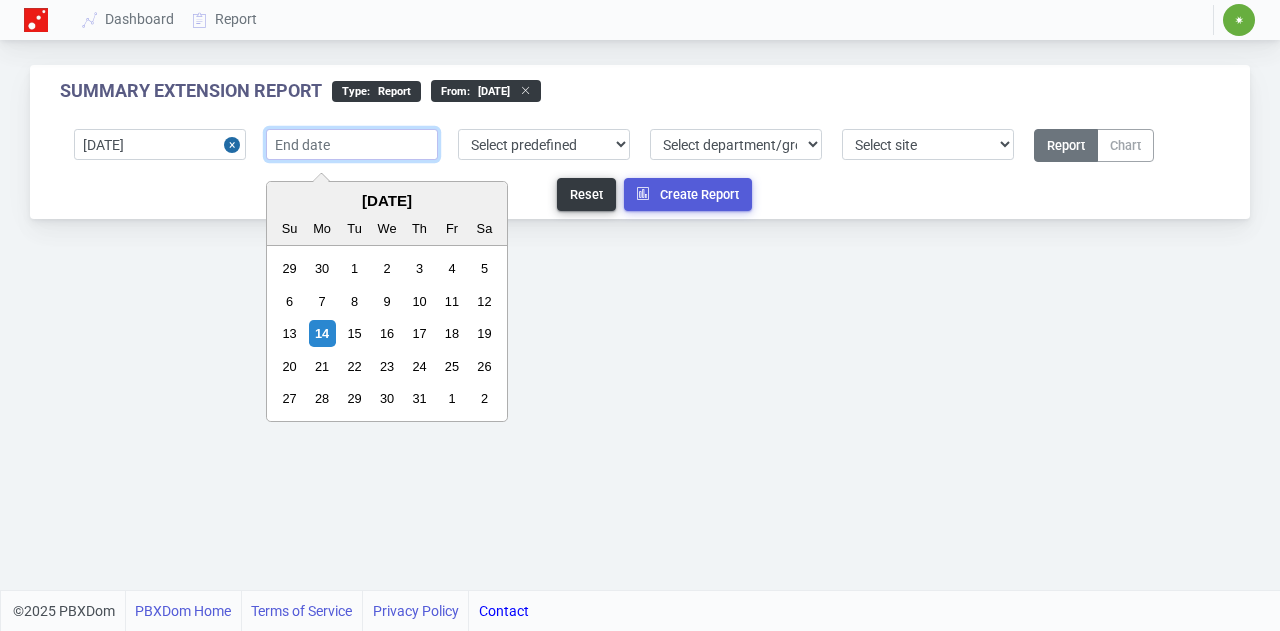 click at bounding box center (352, 144) 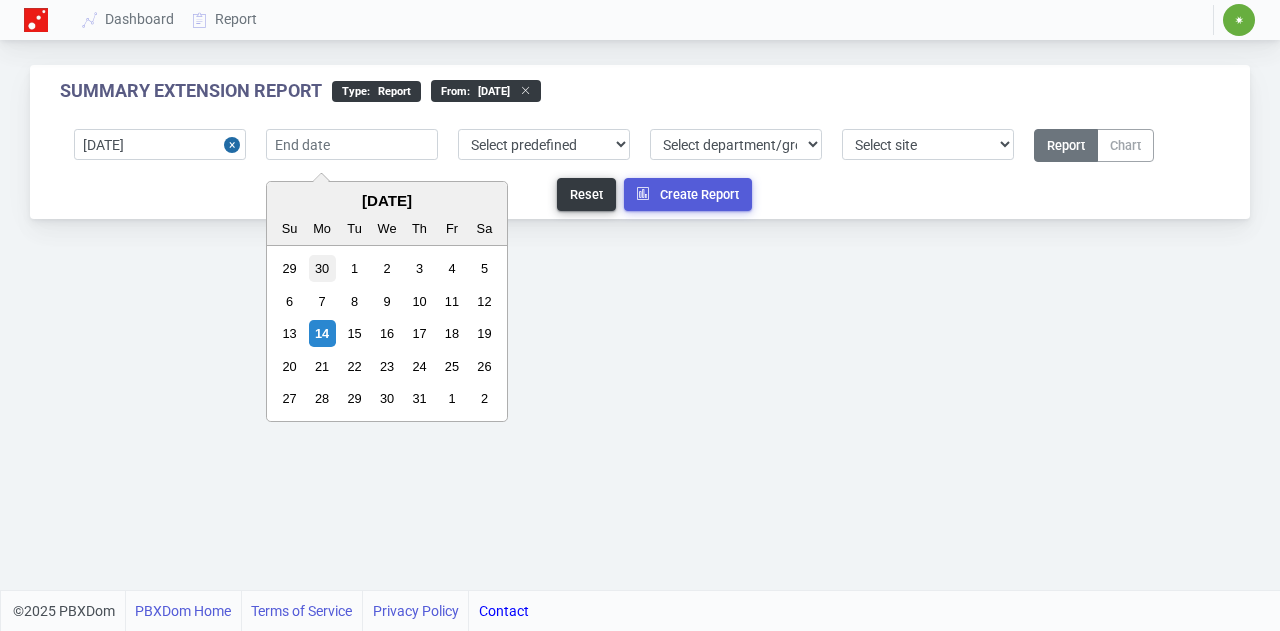 click on "30" at bounding box center [322, 268] 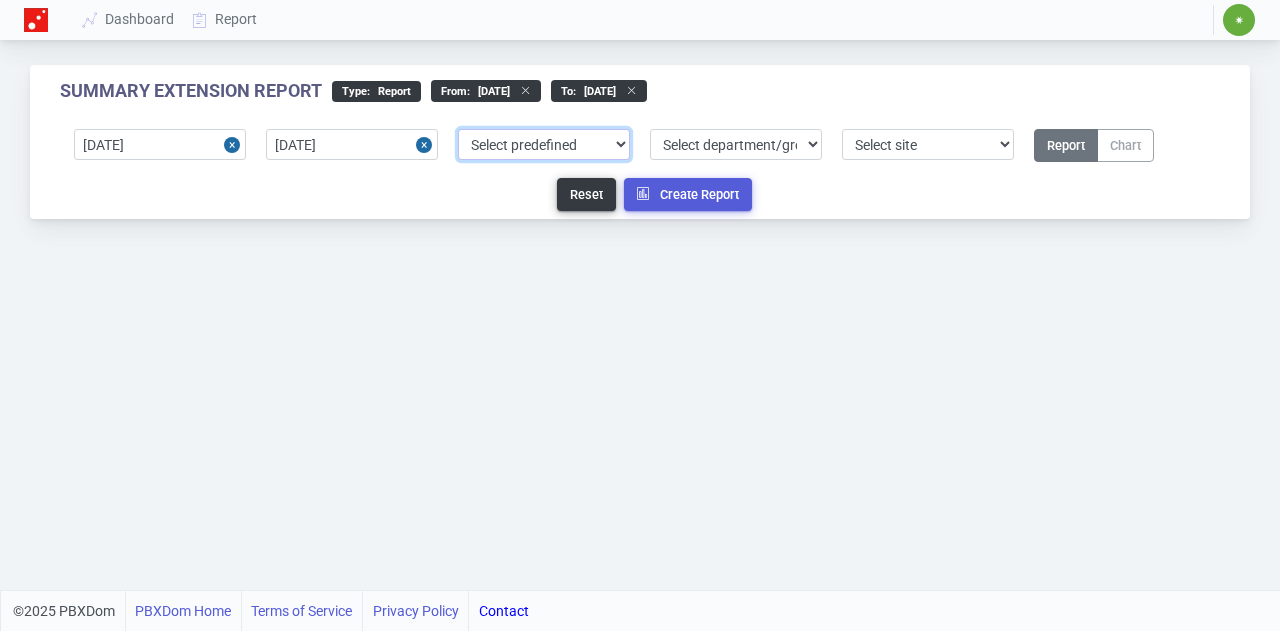 click on "Select predefined [DATE] [DATE] Current Year Current Month Current Week Previous Year Previous Month Previous Week Last 30 Days Last 7 Days" at bounding box center (544, 144) 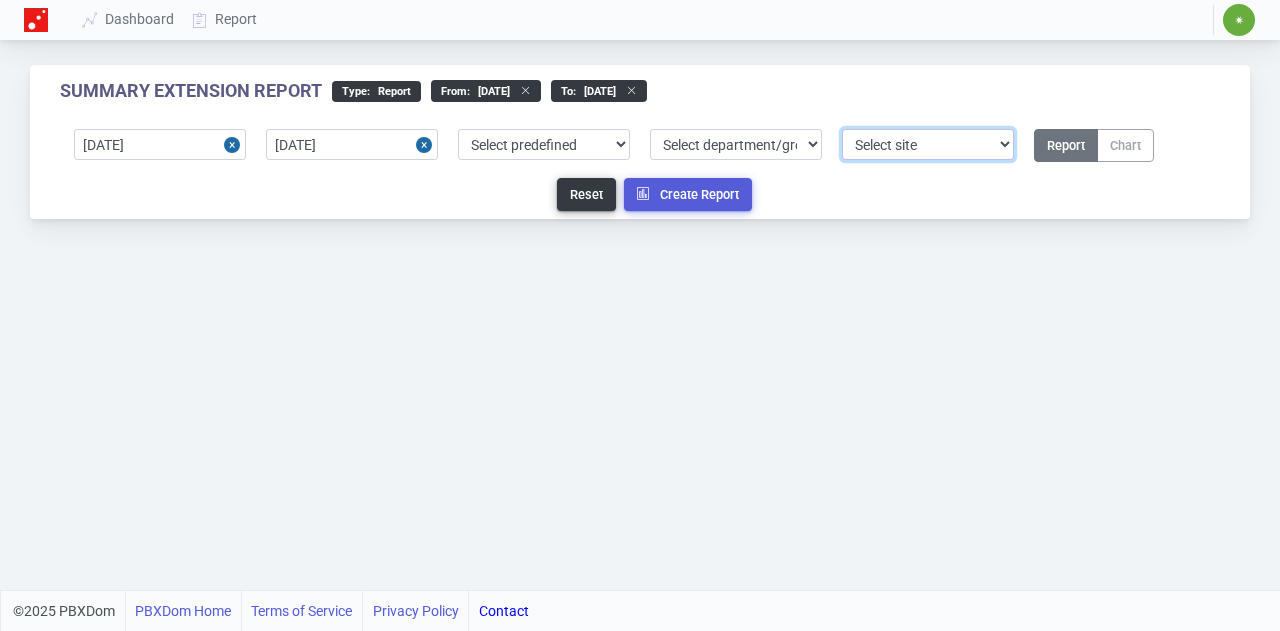 click on "Select site 1" at bounding box center [928, 144] 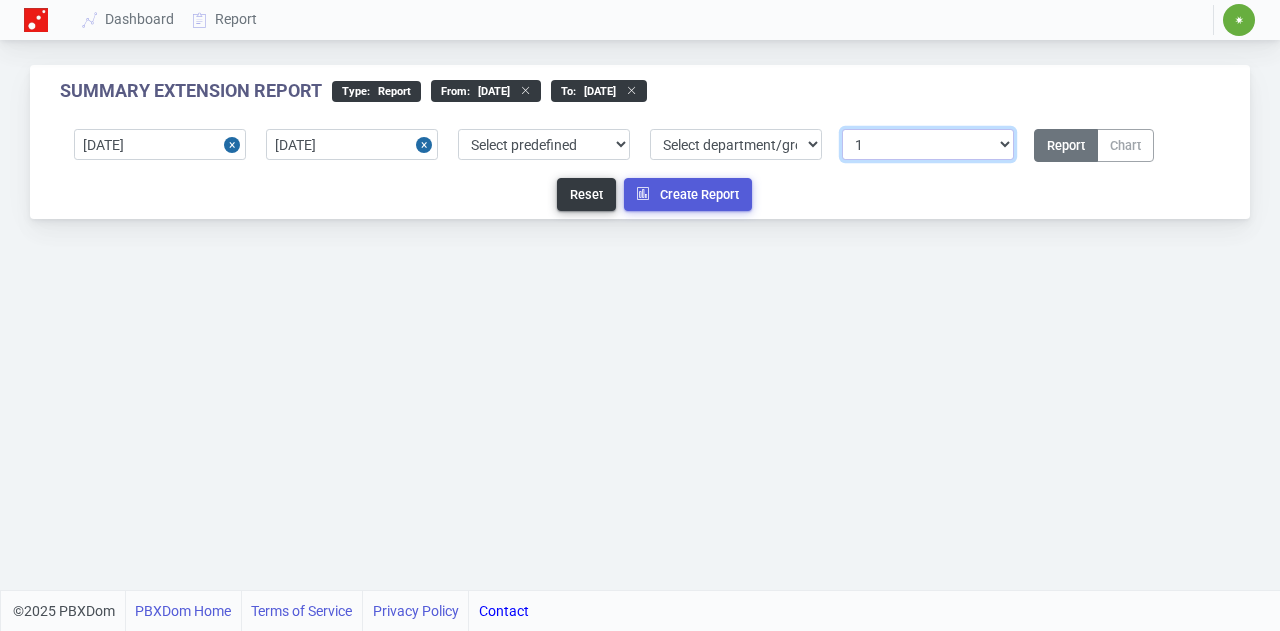 click on "Select site 1" at bounding box center (928, 144) 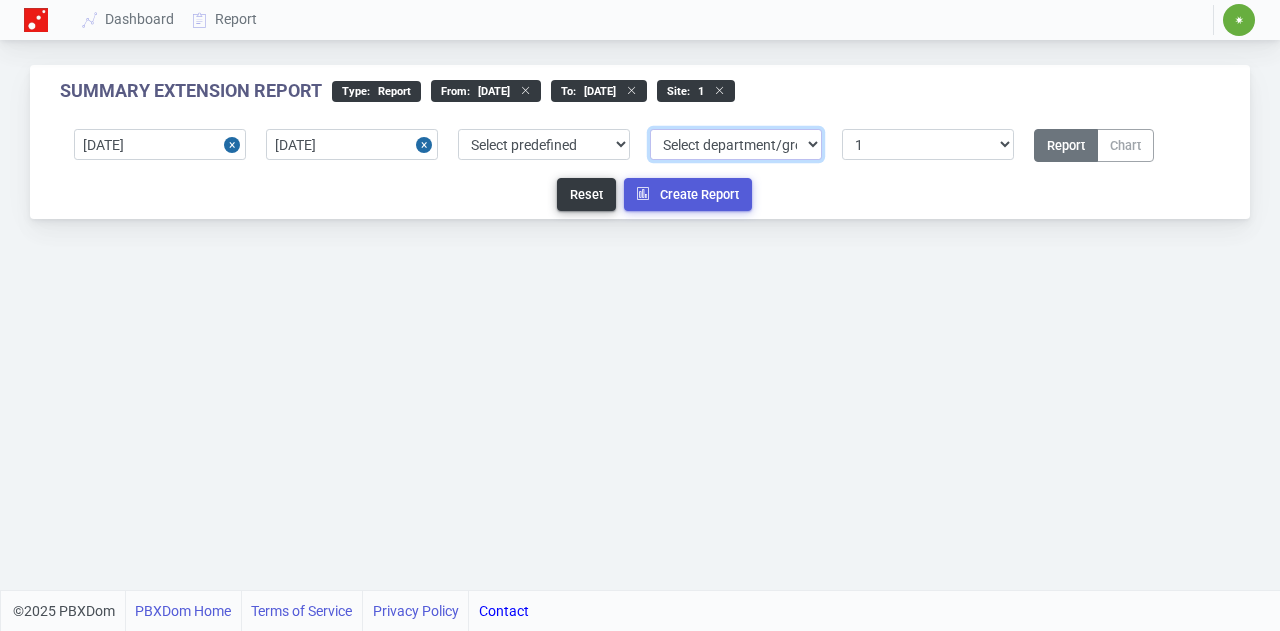 click on "Select department/group exceptionExtension WhiteListExtension" at bounding box center [736, 144] 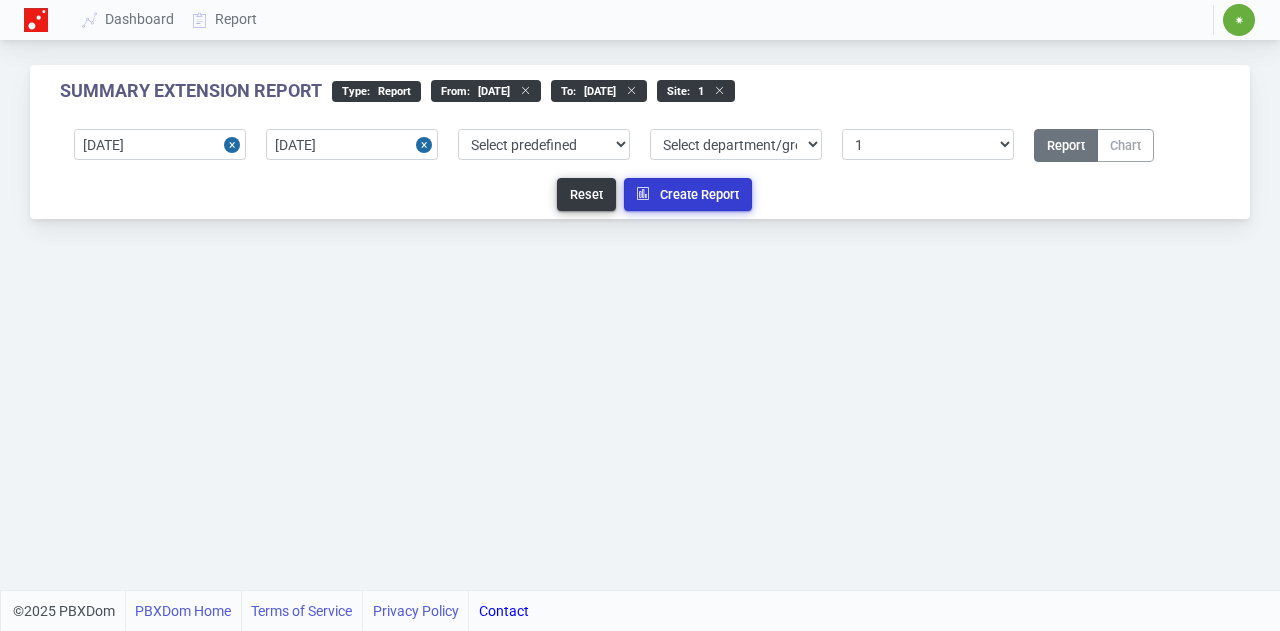 click on "Create Report" at bounding box center (688, 194) 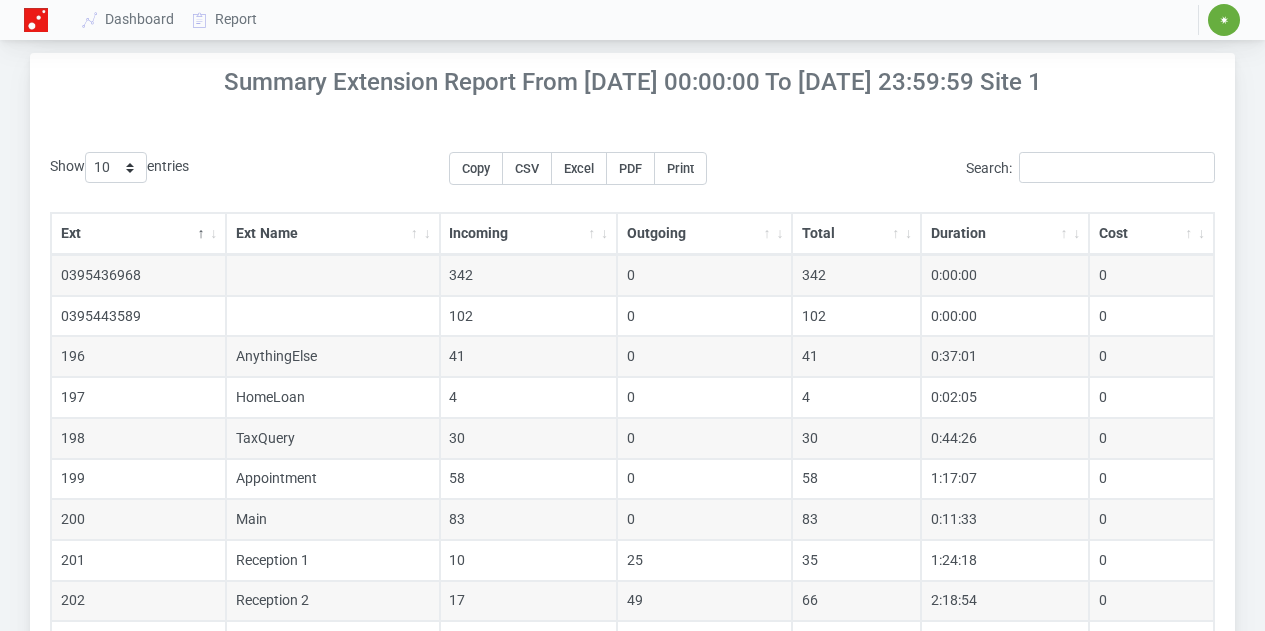 scroll, scrollTop: 138, scrollLeft: 0, axis: vertical 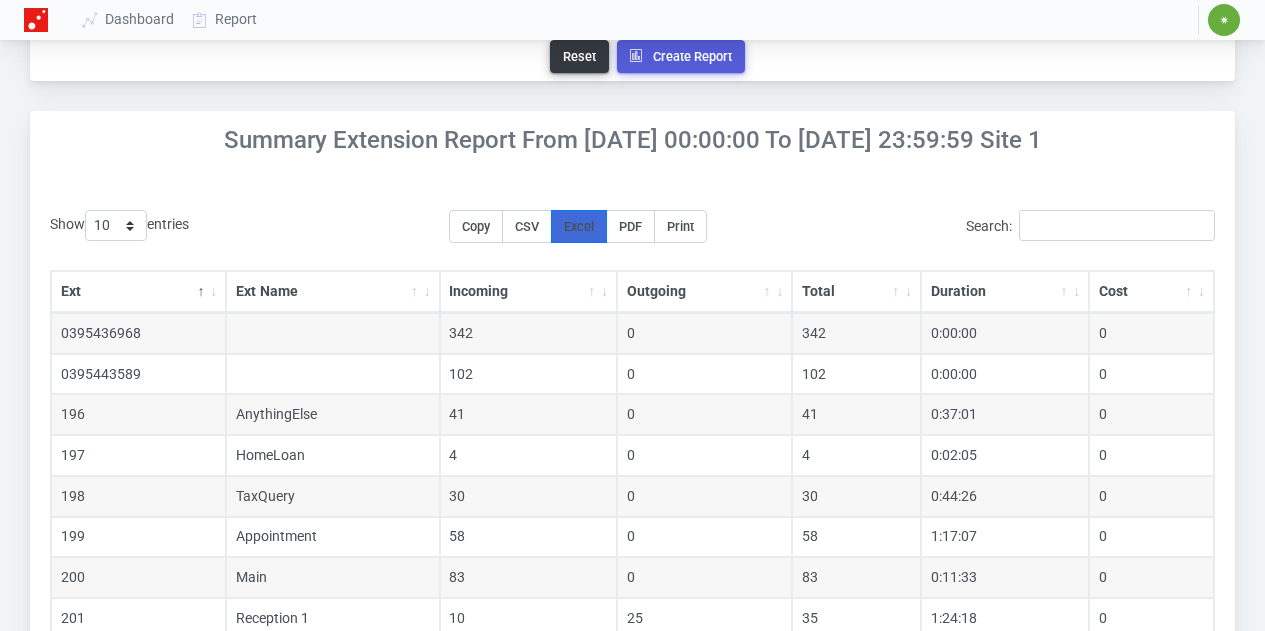 click on "Excel" at bounding box center (579, 226) 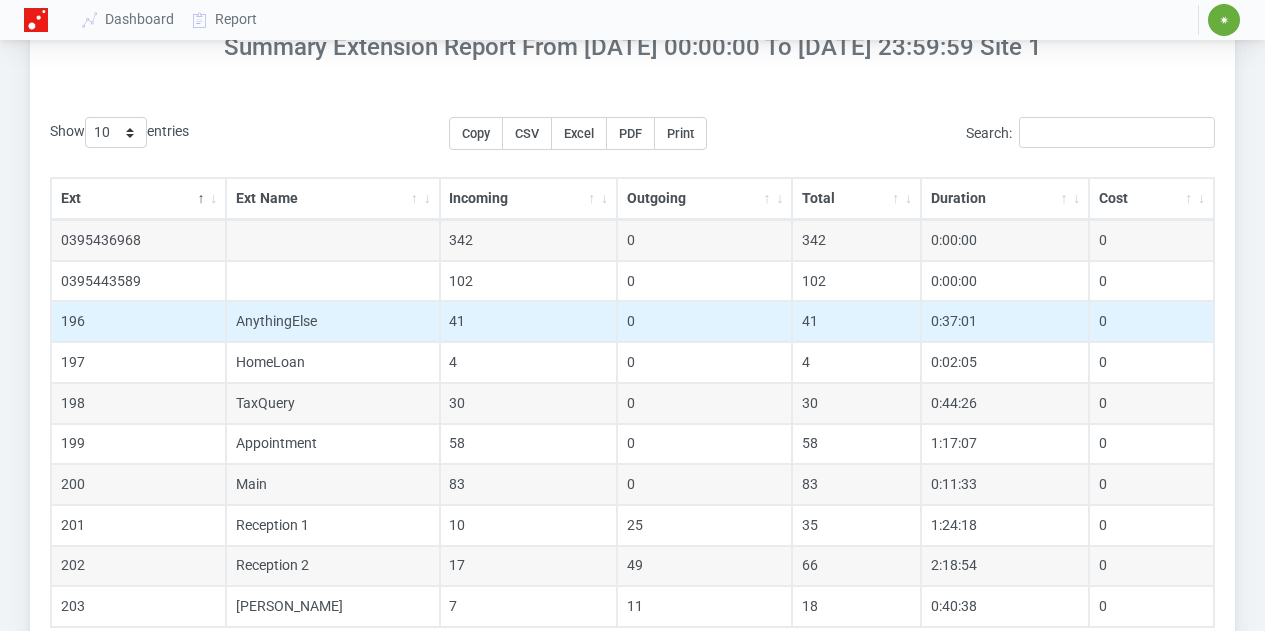 scroll, scrollTop: 233, scrollLeft: 0, axis: vertical 